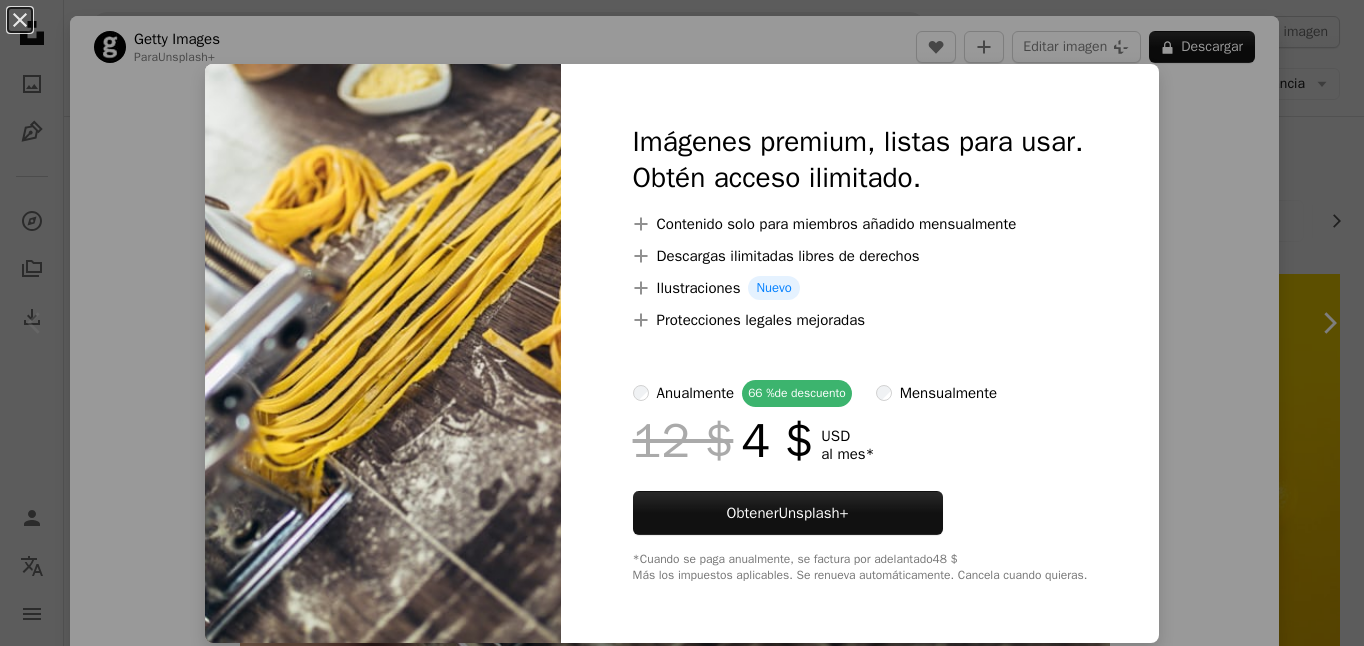 scroll, scrollTop: 89, scrollLeft: 0, axis: vertical 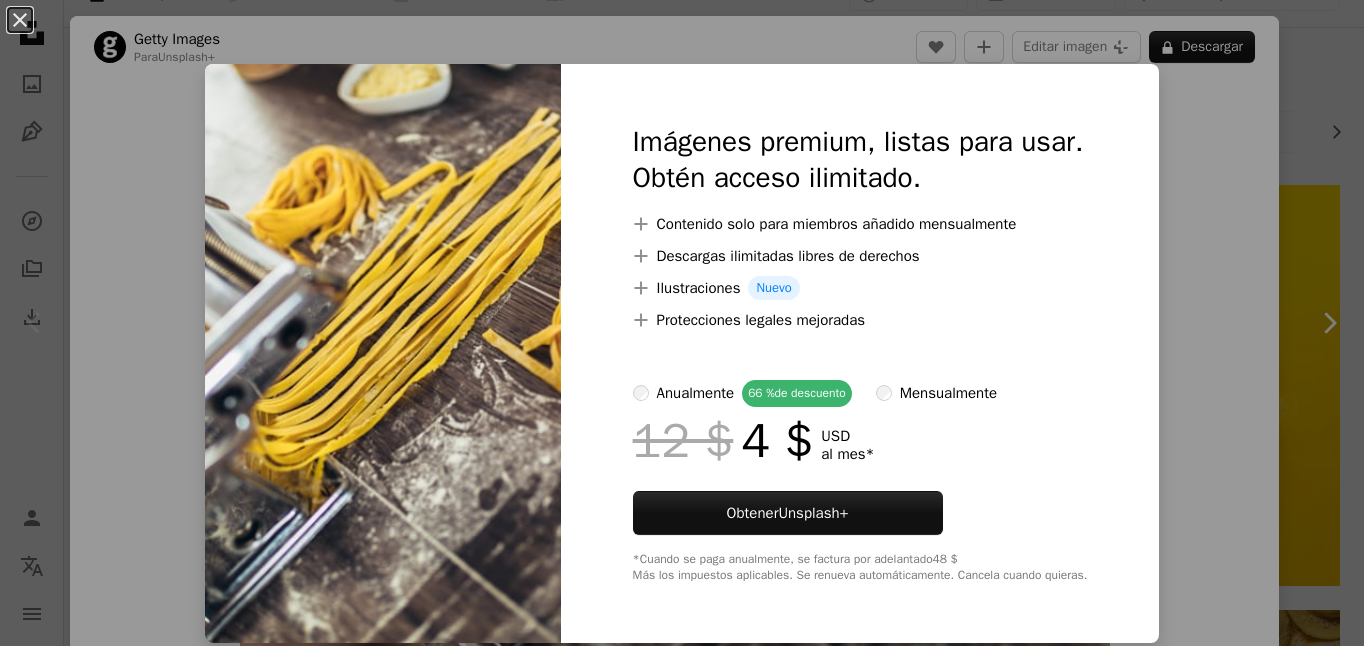 click on "An X shape Imágenes premium, listas para usar. Obtén acceso ilimitado. A plus sign Contenido solo para miembros añadido mensualmente A plus sign Descargas ilimitadas libres de derechos A plus sign Ilustraciones  Nuevo A plus sign Protecciones legales mejoradas anualmente 66 %  de descuento mensualmente 12 $   4 $ USD al mes * Obtener  Unsplash+ *Cuando se paga anualmente, se factura por adelantado  48 $ Más los impuestos aplicables. Se renueva automáticamente. Cancela cuando quieras." at bounding box center [682, 323] 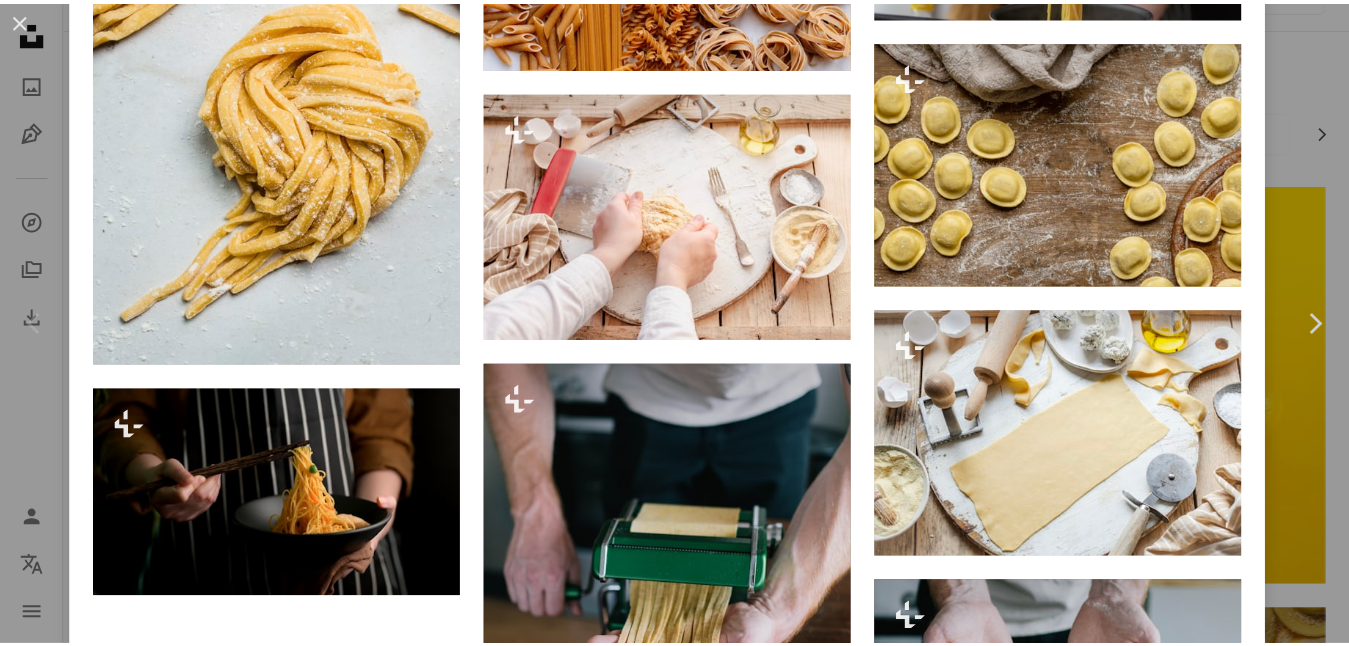 scroll, scrollTop: 2446, scrollLeft: 0, axis: vertical 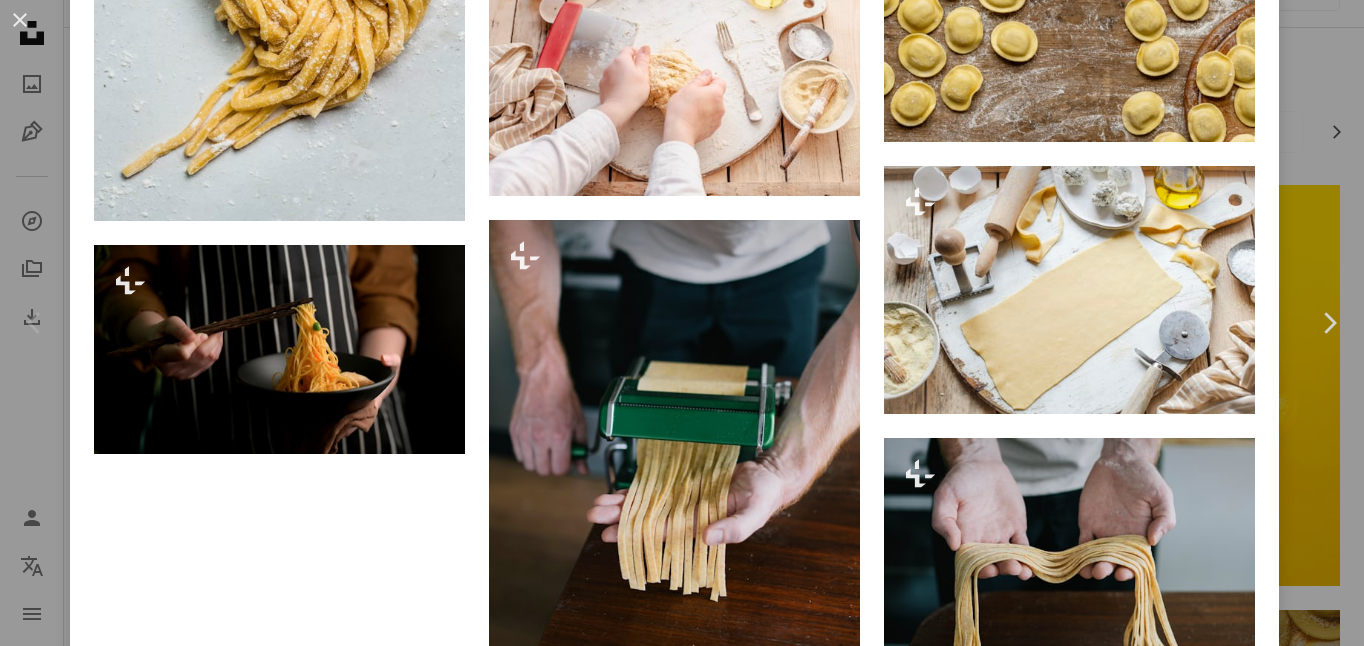 click on "An X shape Chevron left Chevron right Getty Images Para  Unsplash+ A heart A plus sign Editar imagen   Plus sign for Unsplash+ A lock   Descargar Zoom in A forward-right arrow Compartir More Actions Calendar outlined Publicado el  [DAY] [MONTH] [YEAR] Safety Con la  Licencia Unsplash+ gente restaurante laborable chef pasta Comida italiana espaguetis orgánico Montenegro harina dentro rústico masa fabricación mano humana frescura vida domestica Habitación doméstica rodante cocina doméstica Imágenes gratuitas Imágenes relacionadas Plus sign for Unsplash+ A heart A plus sign [FIRST] [LAST] Para  Unsplash+ A lock   Descargar Plus sign for Unsplash+ A heart A plus sign Getty Images Para  Unsplash+ A lock   Descargar Plus sign for Unsplash+ A heart A plus sign [FIRST] [LAST] Para  Unsplash+ A lock   Descargar Plus sign for Unsplash+ A heart A plus sign [FIRST] [LAST] Para  Unsplash+ A lock   Descargar A heart" at bounding box center [682, 323] 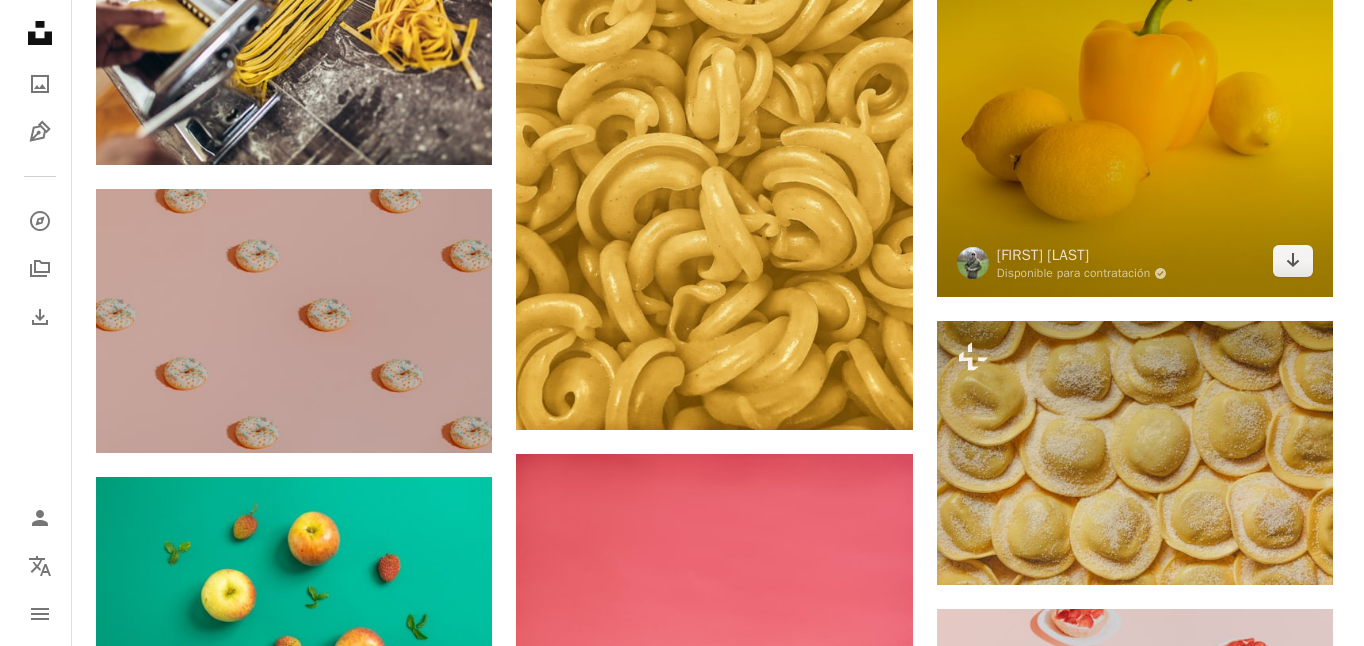 scroll, scrollTop: 374, scrollLeft: 0, axis: vertical 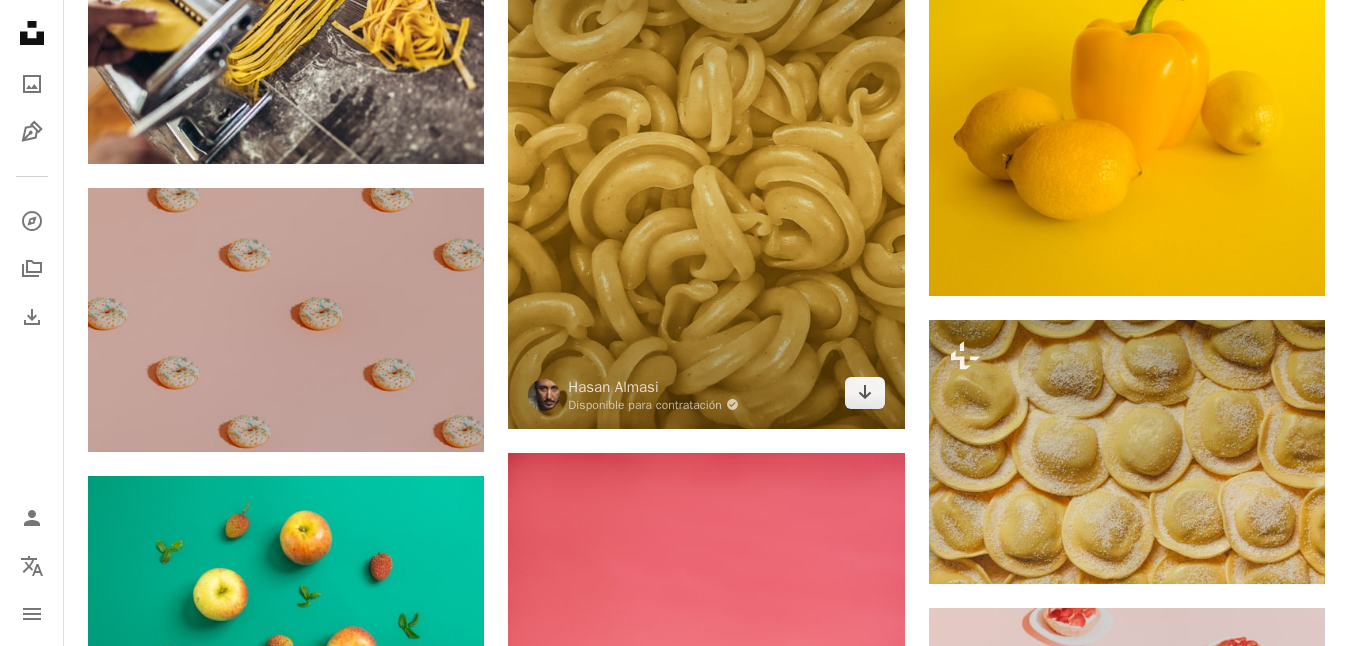 click at bounding box center (706, 164) 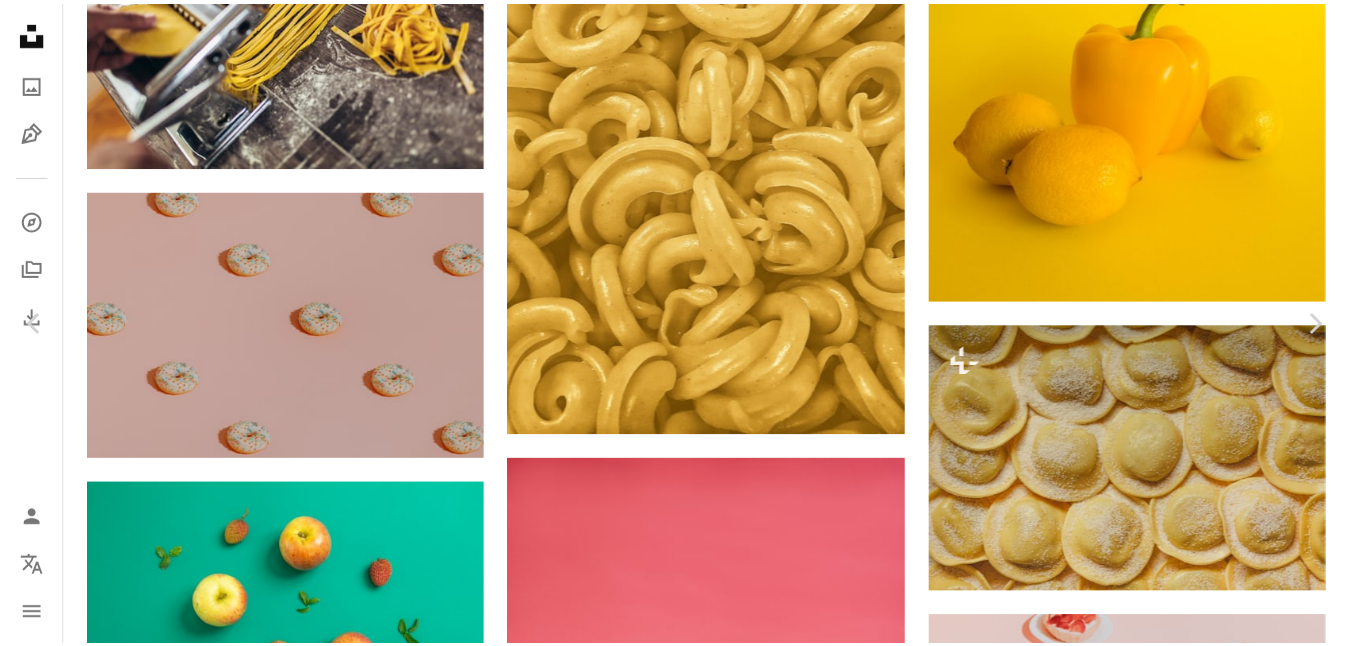 scroll, scrollTop: 2934, scrollLeft: 0, axis: vertical 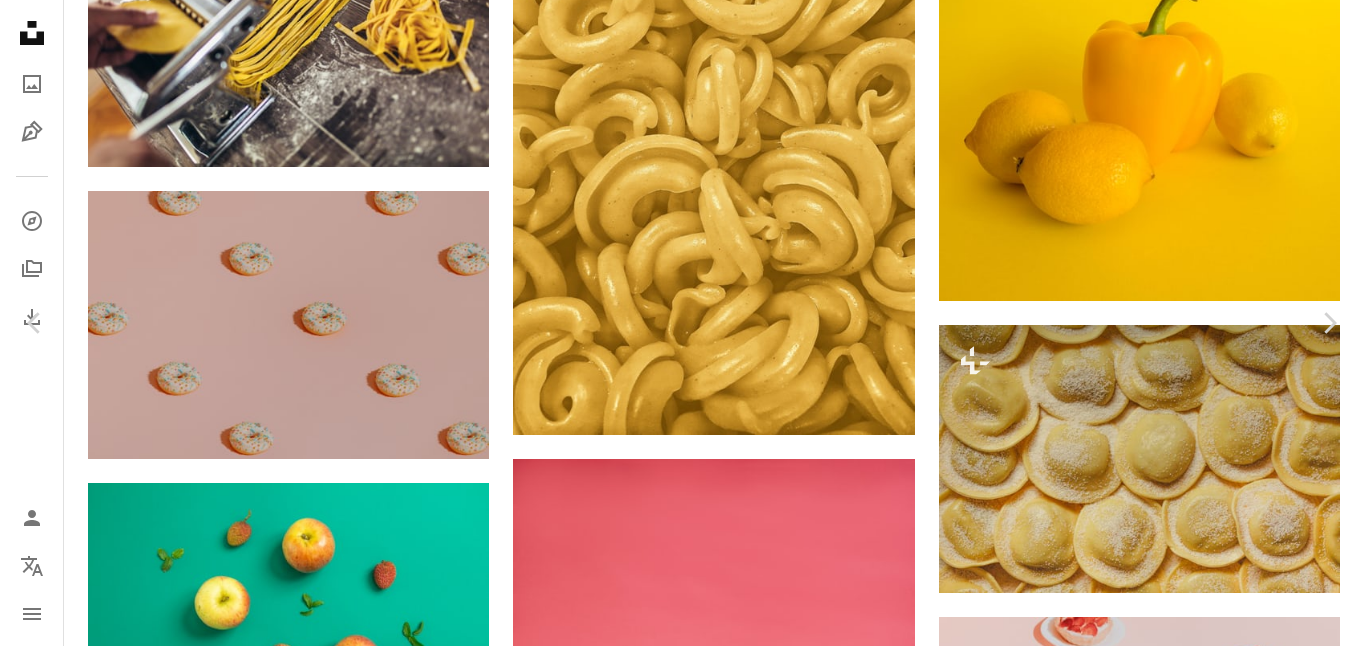 click on "An X shape Chevron left Chevron right [FIRST] [LAST] Disponible para contratación A checkmark inside of a circle A heart A plus sign Editar imagen   Plus sign for Unsplash+ Descargar gratis Chevron down Zoom in Visualizaciones 155.380 Descargas 354 A forward-right arrow Compartir Info icon Información More Actions Calendar outlined Publicado el  [DAY] [MONTH] [YEAR] Camera samsung, SM-N970F Safety Uso gratuito bajo la  Licencia Unsplash víveres planta fruta naranja pasta plátano macarrones Imágenes gratuitas Explora imágenes premium relacionadas en iStock  |  Ahorra un 20 % con el código UNSPLASH20 Ver más en iStock  ↗ Imágenes relacionadas A heart A plus sign [FIRST] [LAST] Disponible para contratación A checkmark inside of a circle Arrow pointing down A heart A plus sign [FIRST] [LAST] Disponible para contratación A checkmark inside of a circle Arrow pointing down Plus sign for Unsplash+ A heart A plus sign Curated Lifestyle Para  Unsplash+ A lock   Descargar A heart A plus sign A heart Para" at bounding box center [682, 3876] 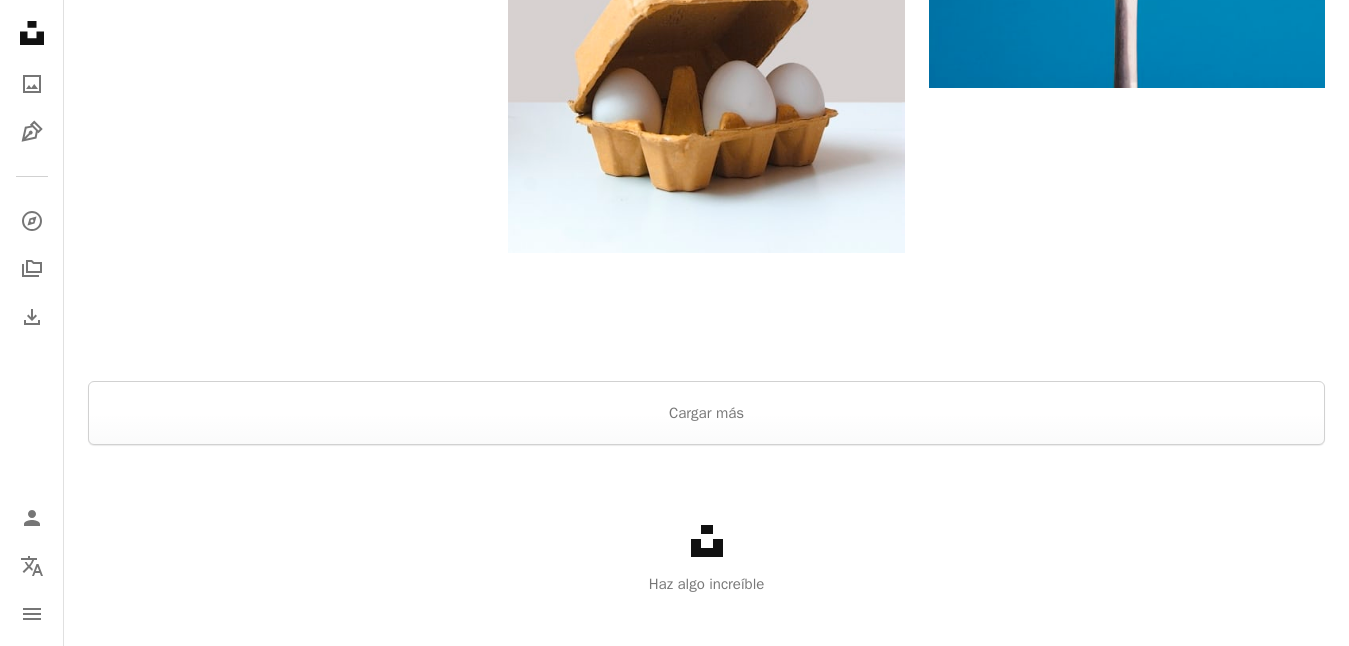 scroll, scrollTop: 3241, scrollLeft: 0, axis: vertical 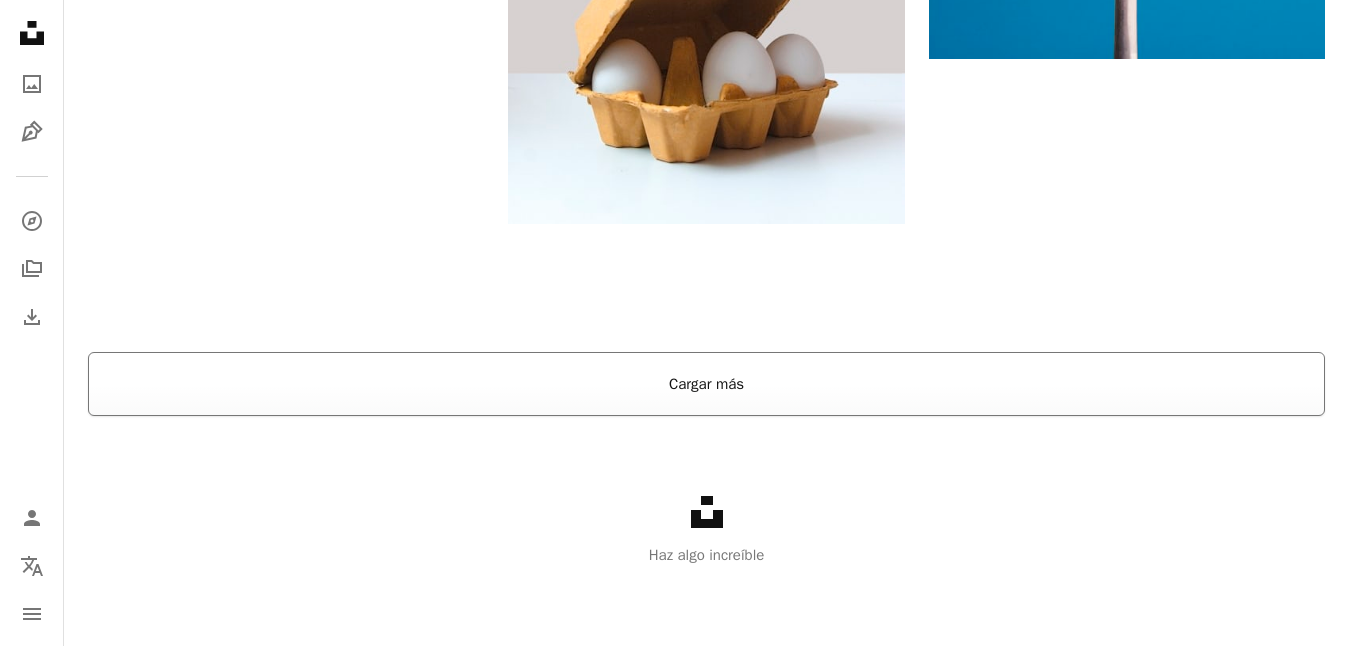 click on "Cargar más" at bounding box center (706, 384) 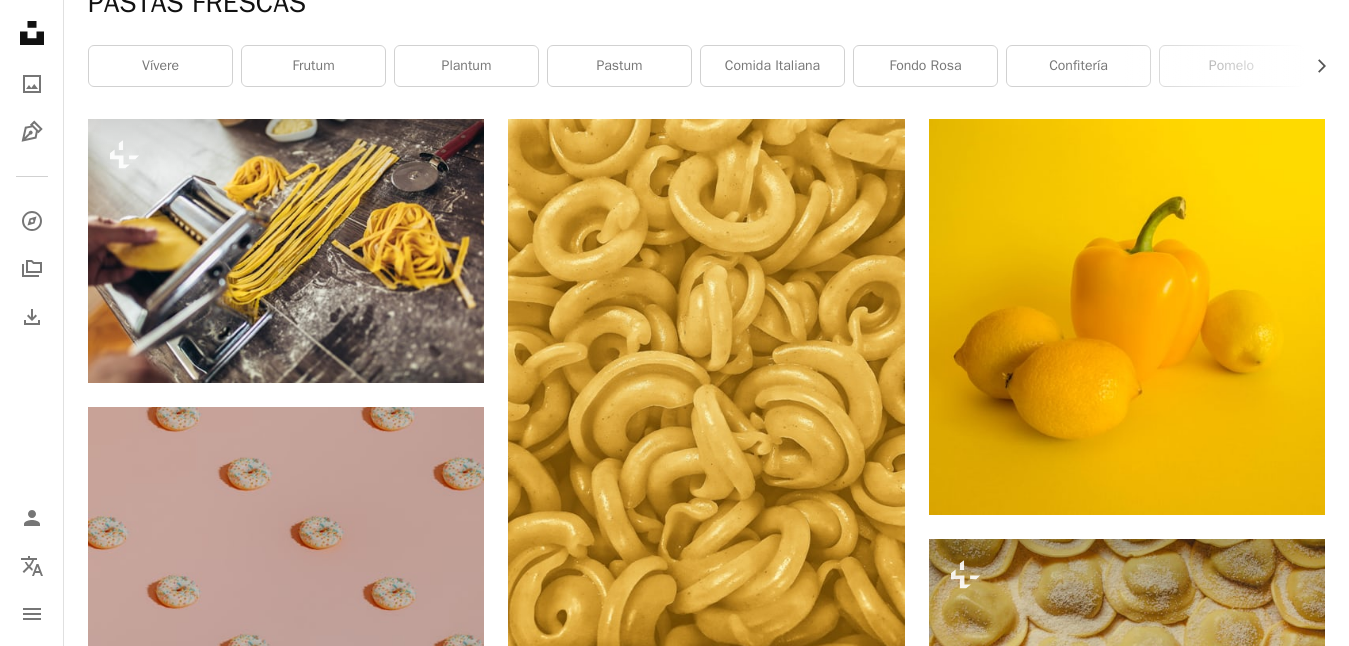 scroll, scrollTop: 0, scrollLeft: 0, axis: both 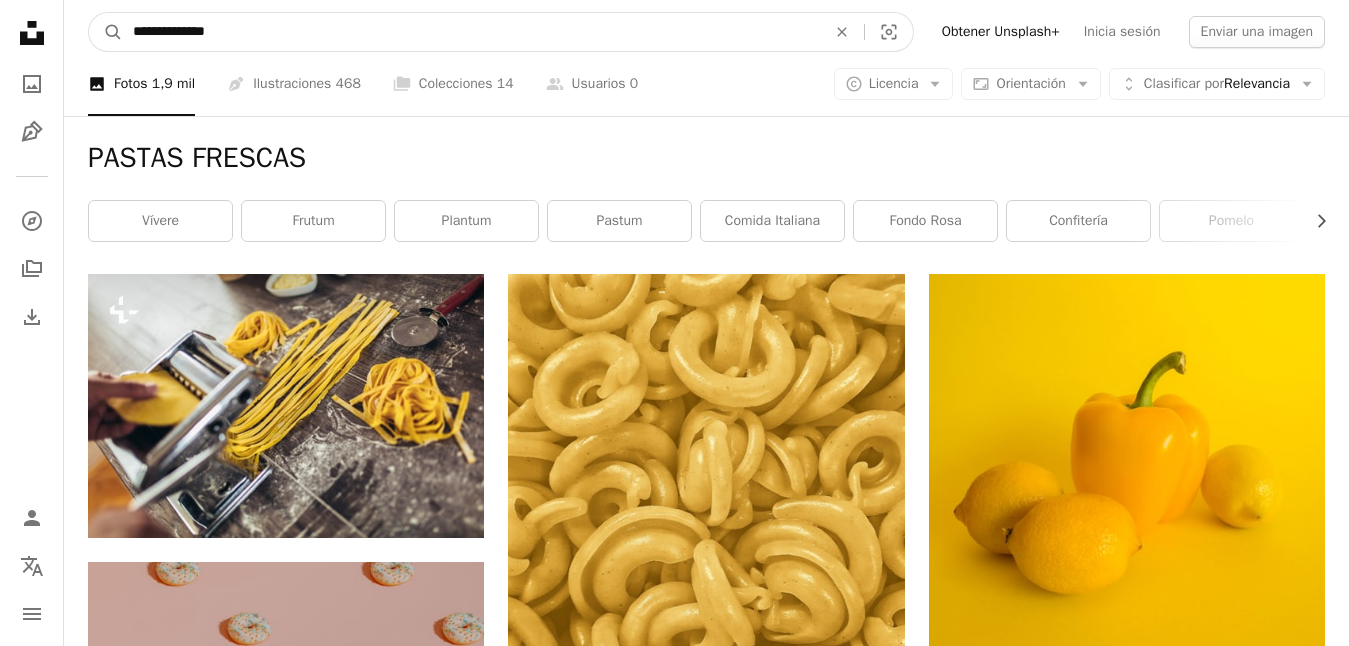 click on "**********" at bounding box center (471, 32) 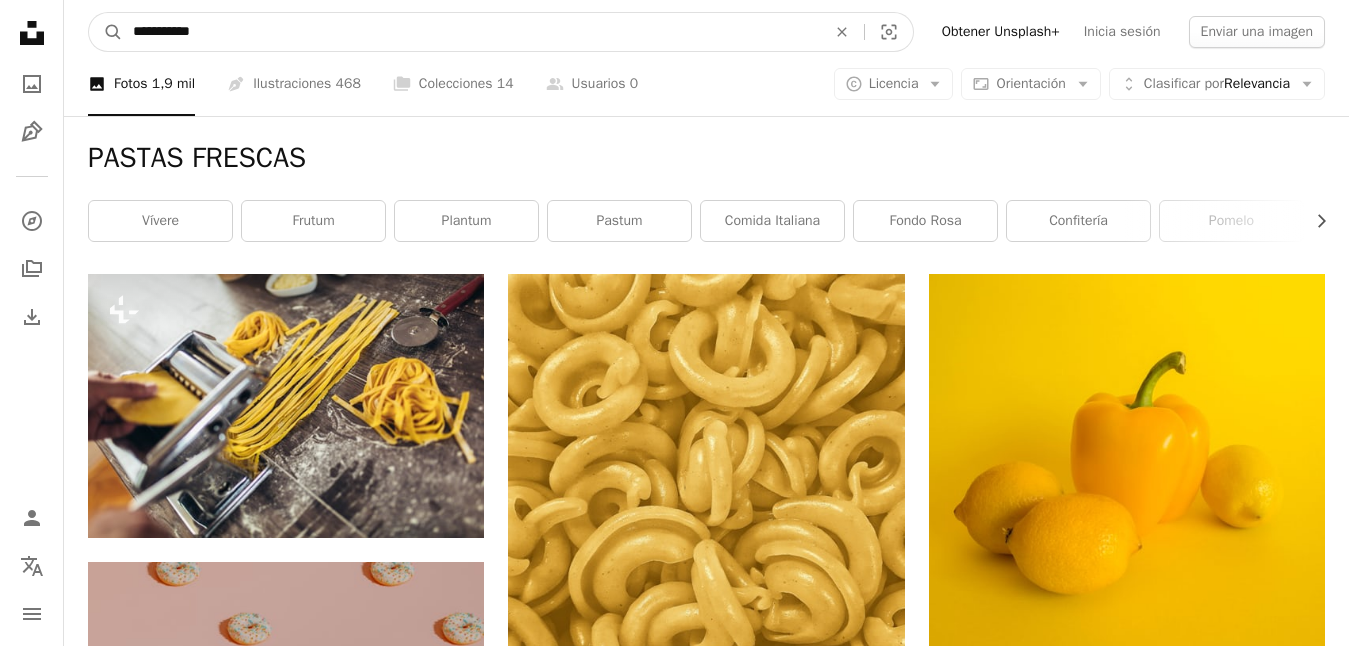 type on "**********" 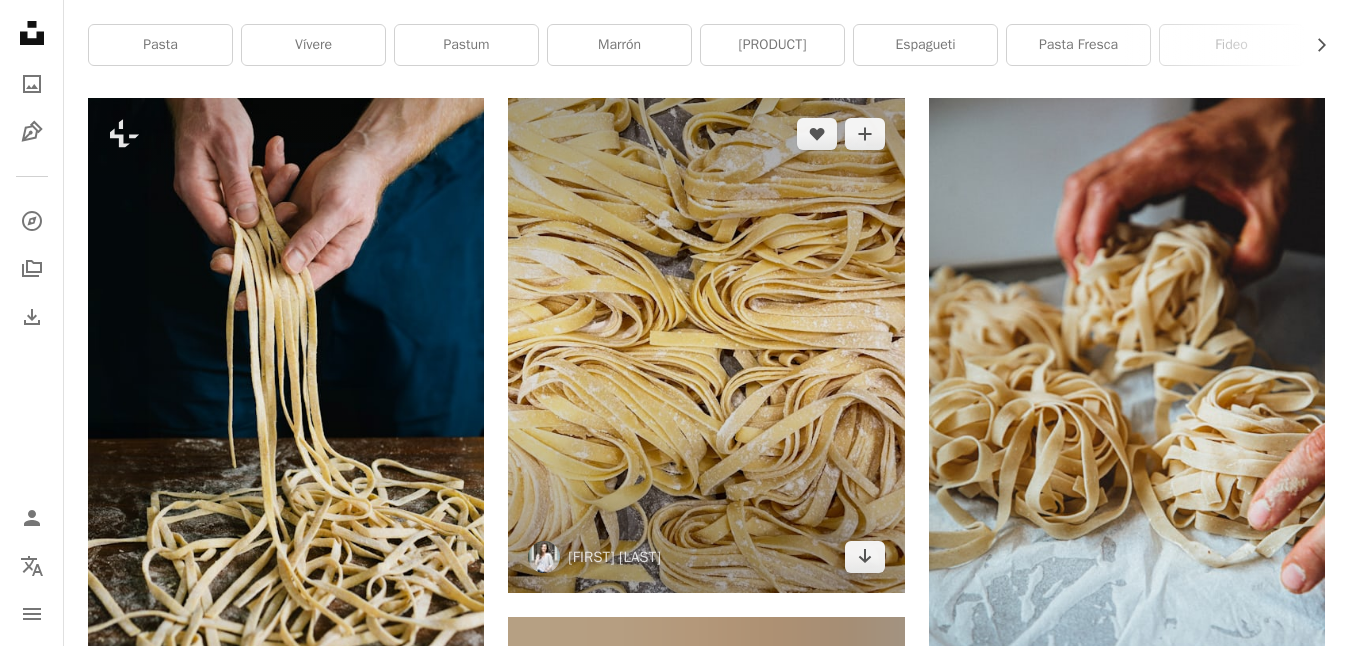 scroll, scrollTop: 175, scrollLeft: 0, axis: vertical 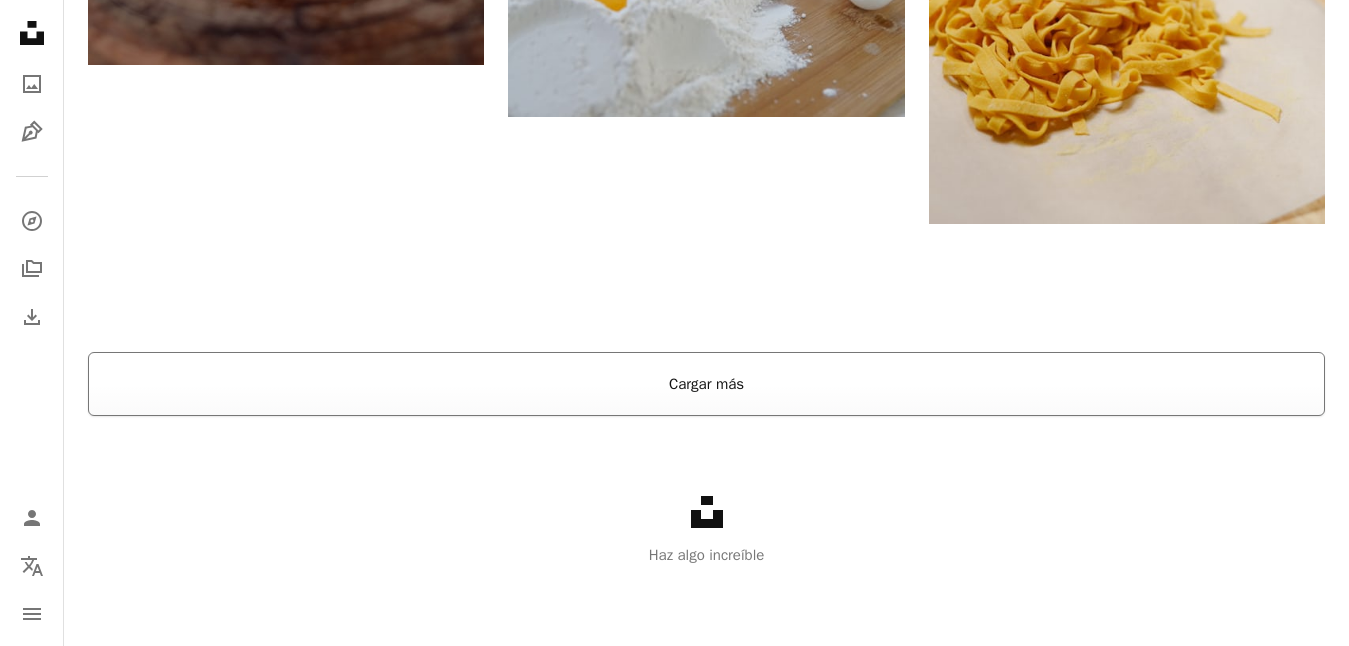 click on "Cargar más" at bounding box center (706, 384) 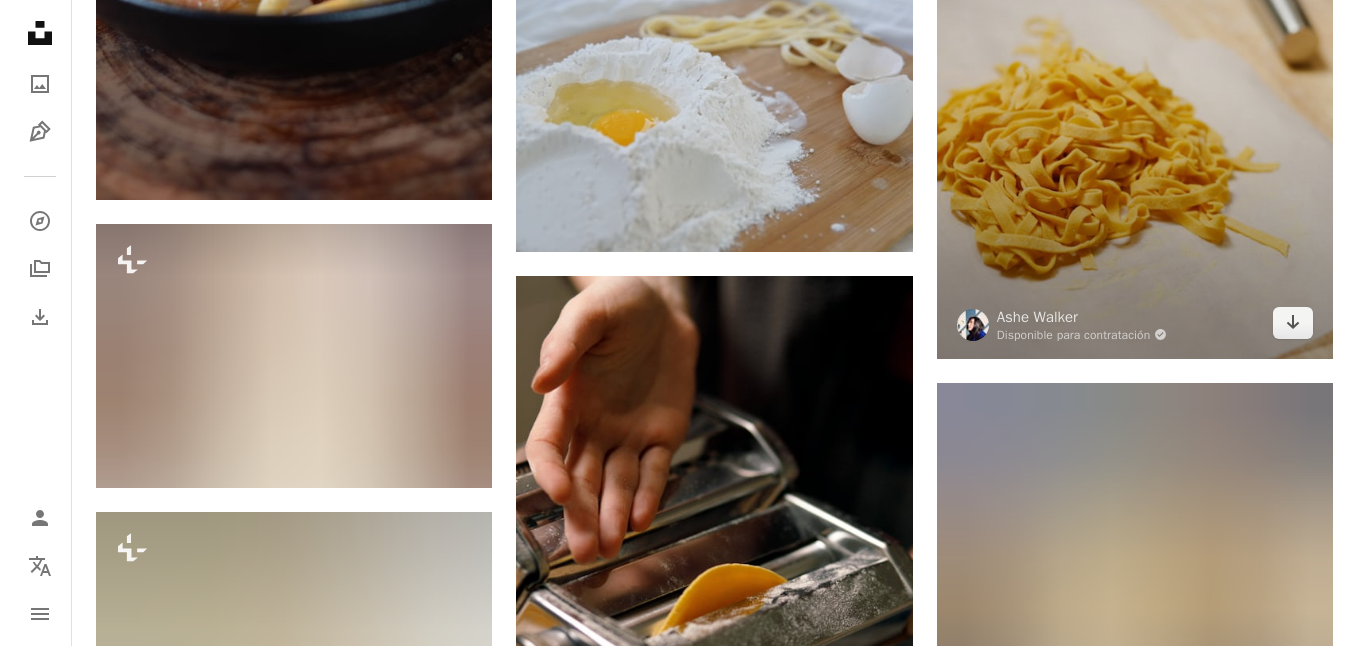 scroll, scrollTop: 3268, scrollLeft: 0, axis: vertical 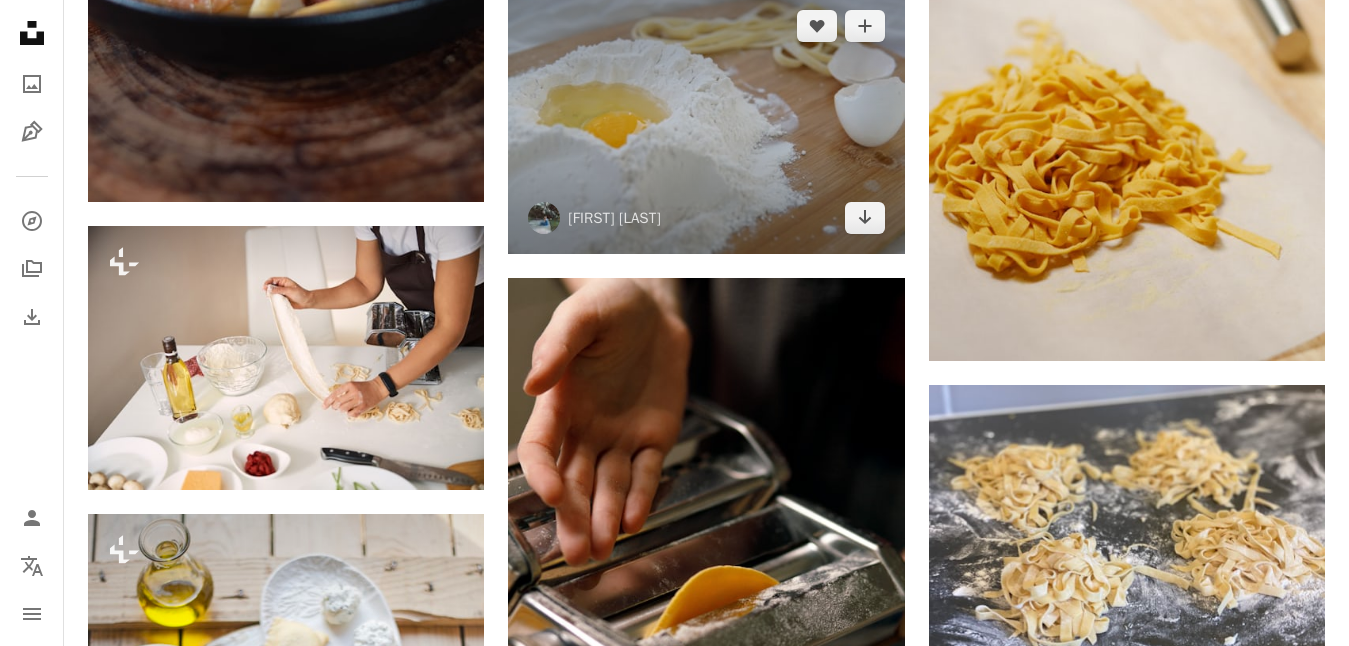click at bounding box center [706, 122] 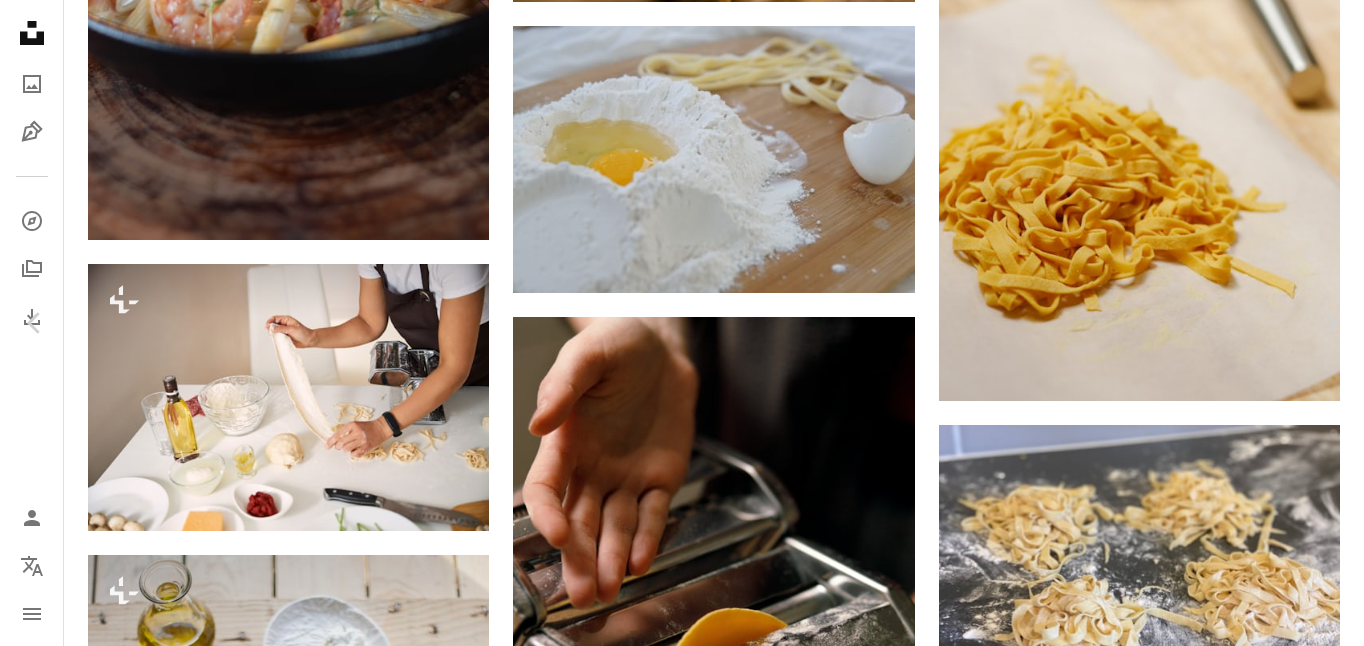 scroll, scrollTop: 5716, scrollLeft: 0, axis: vertical 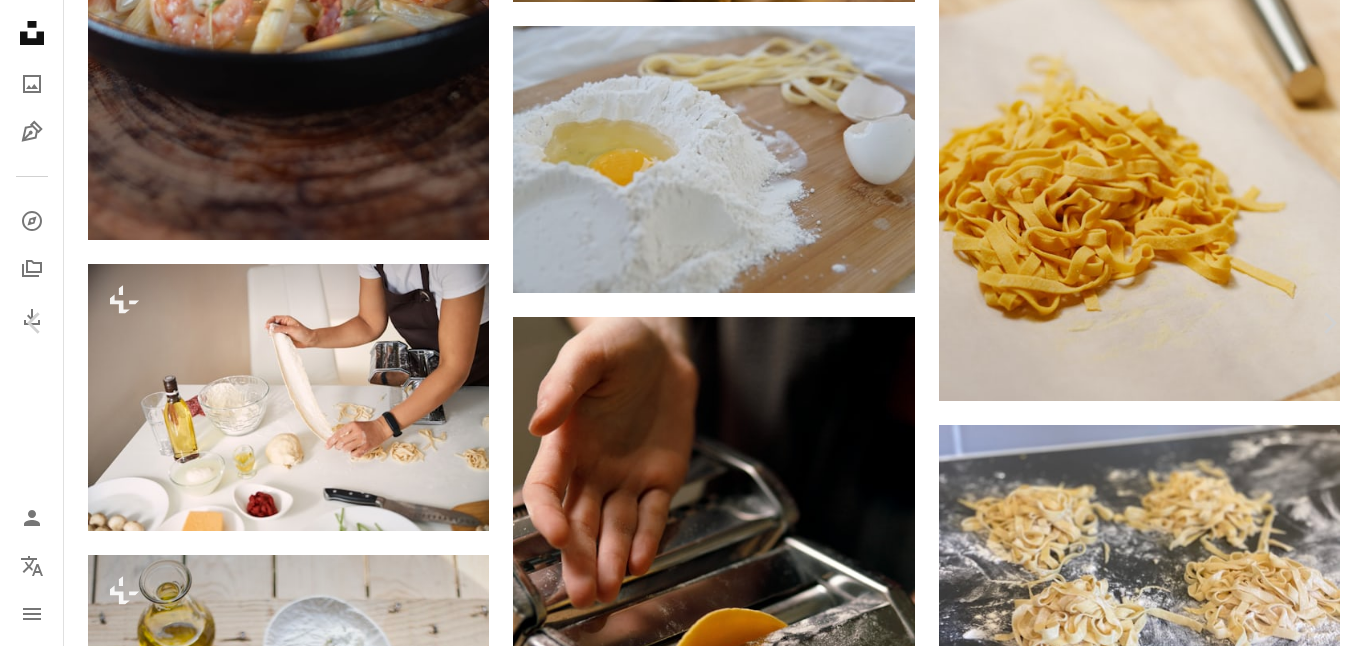click at bounding box center (674, 3400) 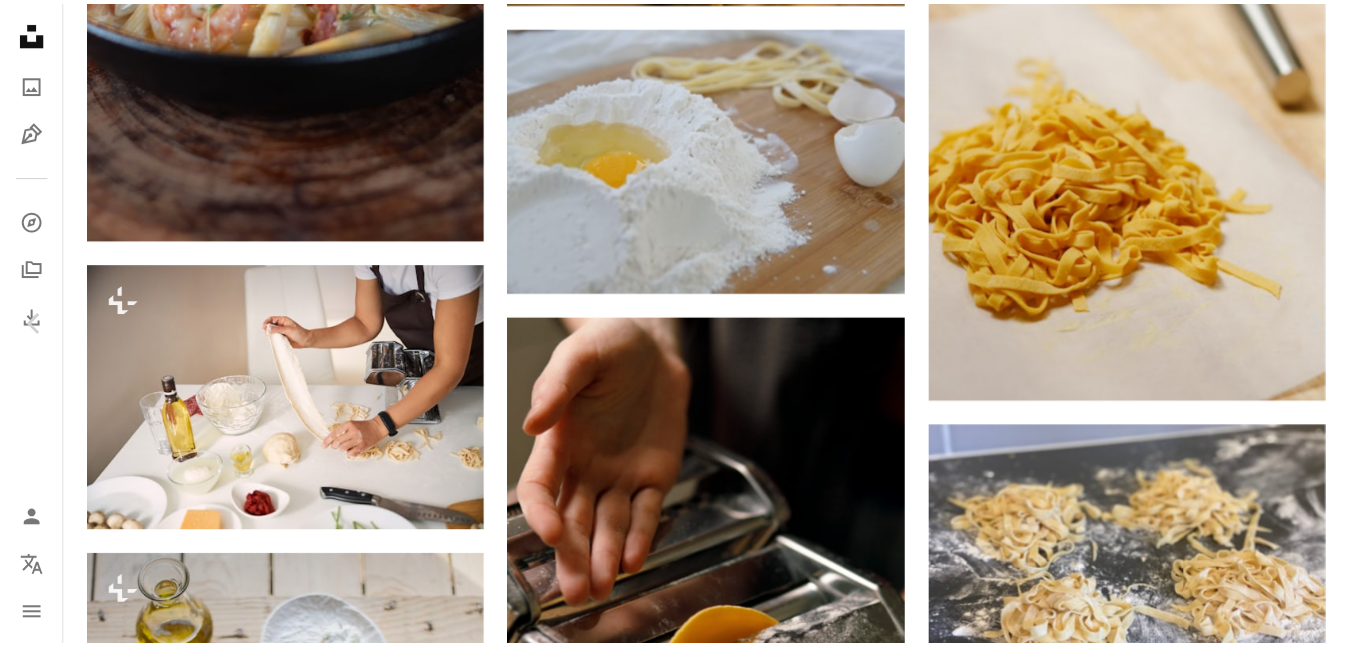 scroll, scrollTop: 5620, scrollLeft: 0, axis: vertical 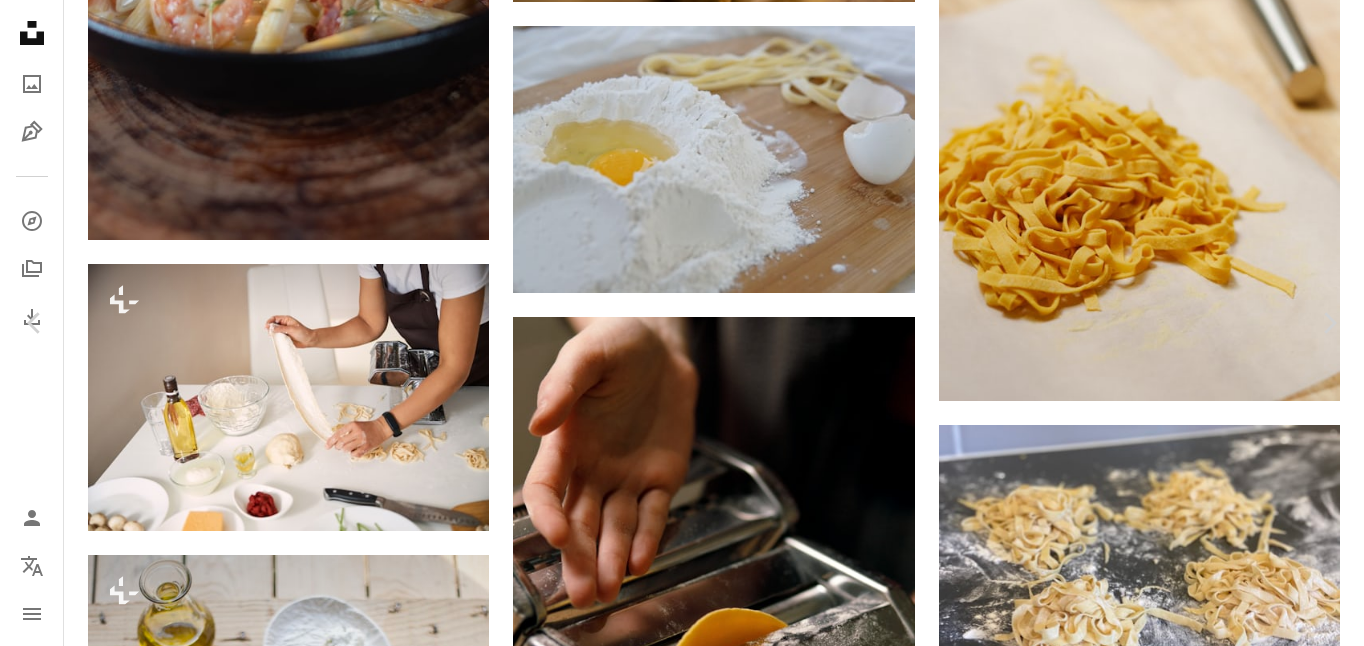 click on "An X shape Chevron left Chevron right [FIRST] [LAST] Disponible para contratación A checkmark inside of a circle A heart A plus sign Editar imagen   Plus sign for Unsplash+ Descargar gratis Chevron down Zoom in Visualizaciones 1.004.353 Descargas 6841 Presentado en Fotos ,  Comida y bebida A forward-right arrow Compartir Info icon Información More Actions Calendar outlined Publicado el  [DAY] [MONTH] [YEAR] Camera OLYMPUS CORPORATION, E-M10 Mark III Safety Uso gratuito bajo la  Licencia Unsplash pasta Comida y bebida Tagliatelle Hecho en casa Farfalle Pappardele víveres almuerzo comida plato Alfombra dulce confitería Imágenes de dominio público Explora imágenes premium relacionadas en iStock  |  Ahorra un 20 % con el código UNSPLASH20 Ver más en iStock  ↗ Imágenes relacionadas A heart A plus sign [FIRST] [LAST] Disponible para contratación A checkmark inside of a circle Arrow pointing down A heart A plus sign [FIRST] [LAST] Arrow pointing down A heart A plus sign [FIRST] [LAST] Disponible para contratación A checkmark inside of a circle A heart A heart" at bounding box center (682, 3854) 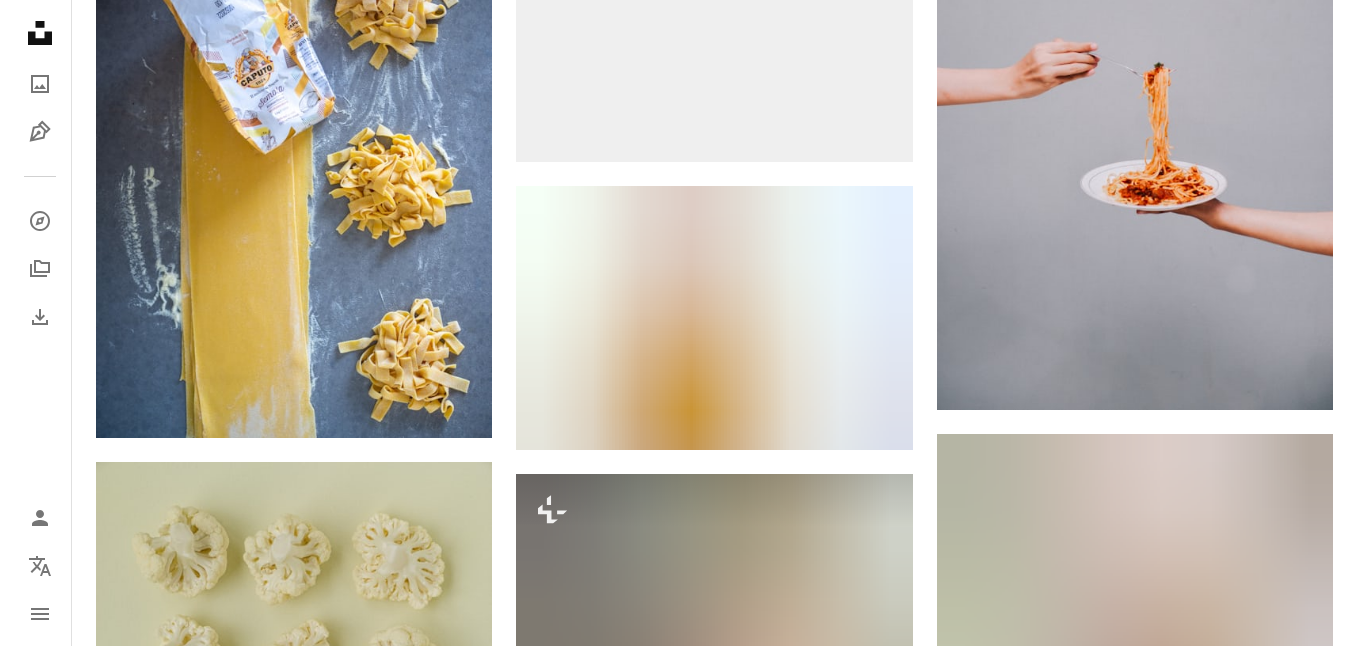 scroll, scrollTop: 27238, scrollLeft: 0, axis: vertical 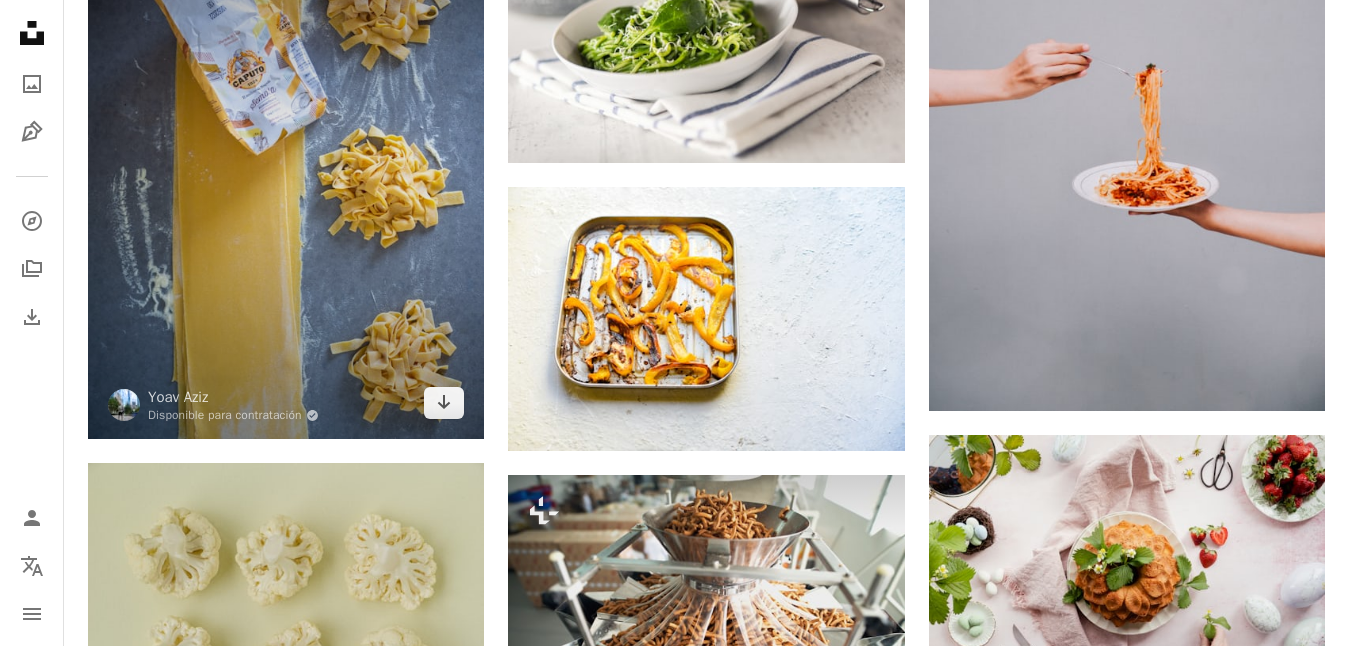 click at bounding box center (286, 175) 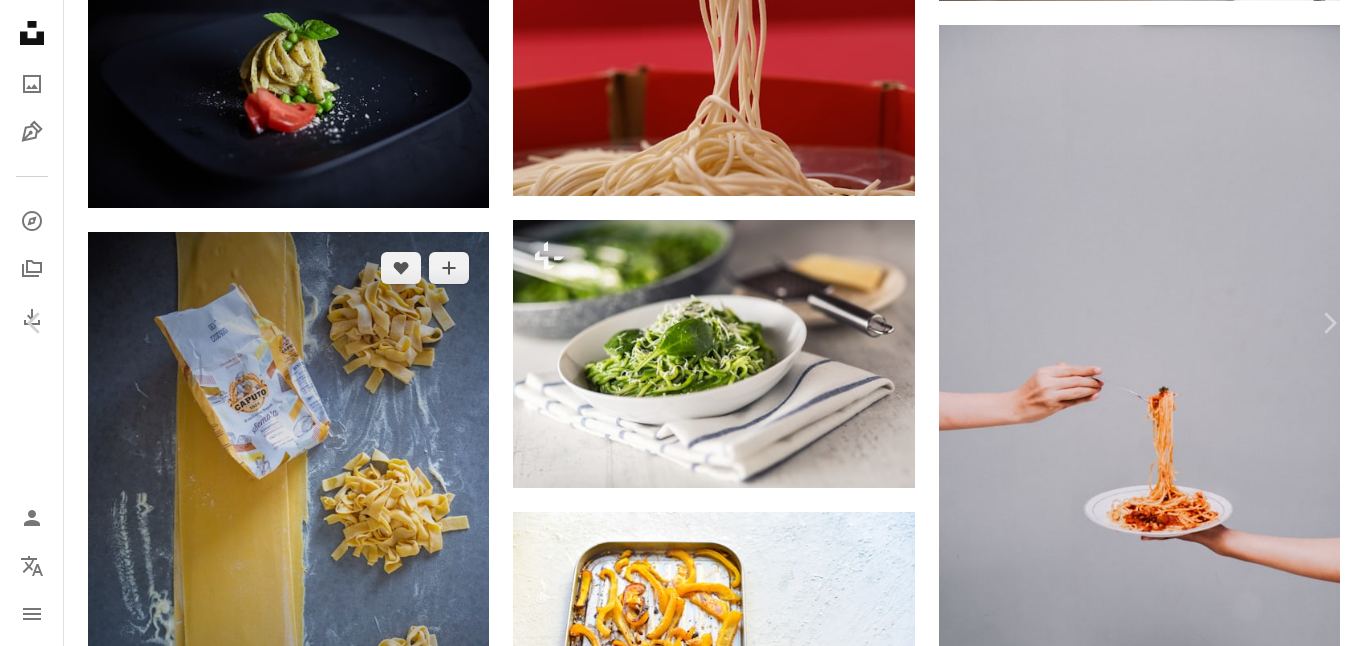 click on "Zoom in" at bounding box center [674, 6095] 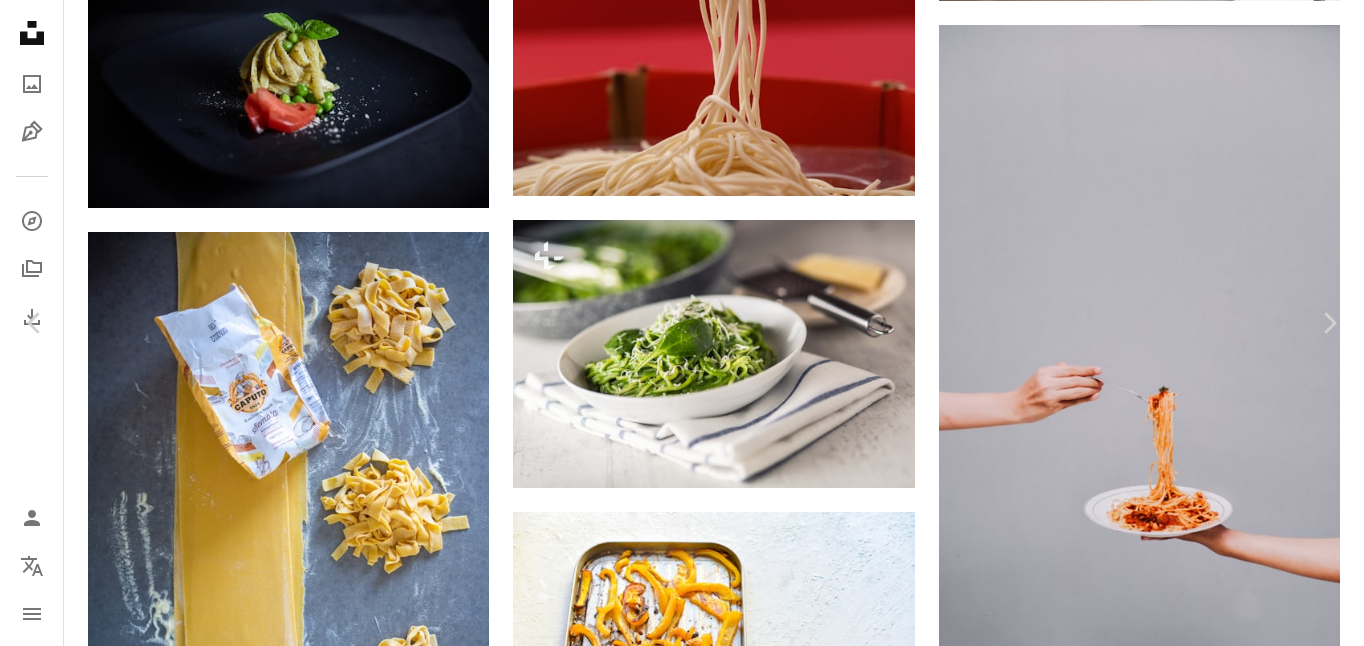 scroll, scrollTop: 1013, scrollLeft: 0, axis: vertical 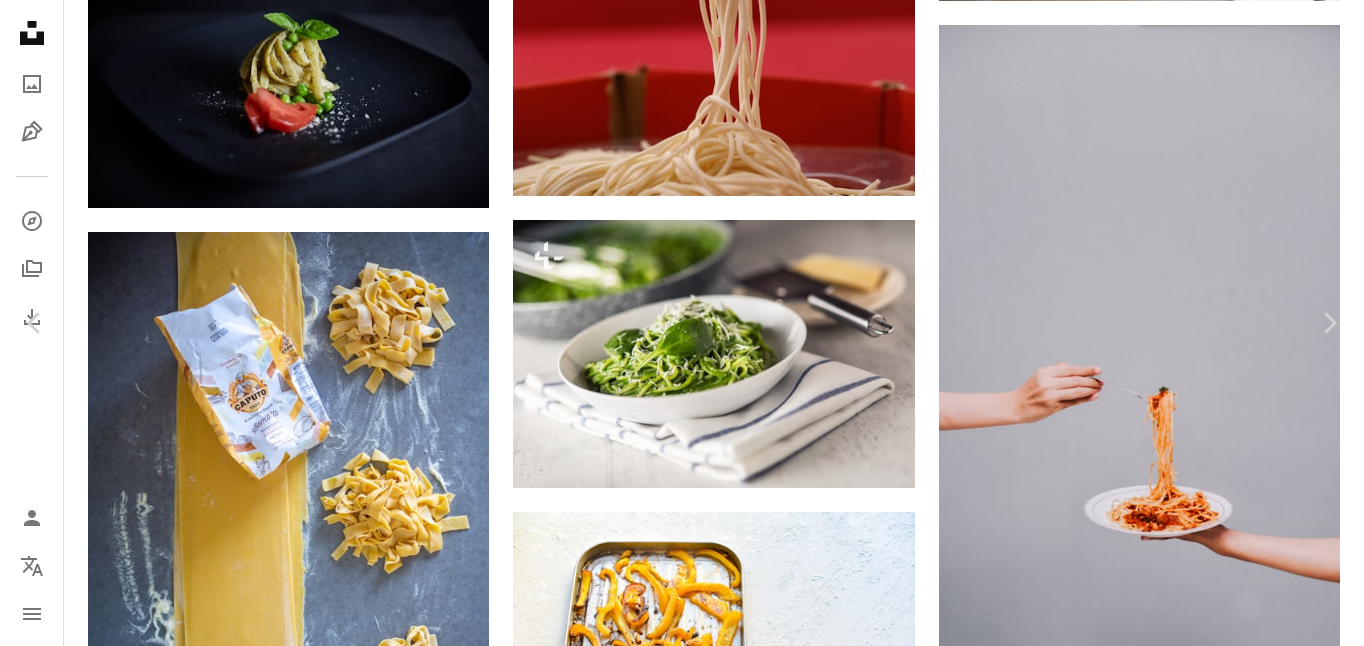 click on "An X shape Chevron left Chevron right [FIRST] [LAST] Disponible para contratación A checkmark inside of a circle A heart A plus sign Editar imagen   Plus sign for Unsplash+ Descargar gratis Chevron down Zoom in Visualizaciones 625.155 Descargas 2136 Presentado en Fotos A forward-right arrow Compartir Info icon Información More Actions Calendar outlined Publicado el  [DAY] [MONTH] [YEAR] Safety Uso gratuito bajo la  Licencia Unsplash sémola víveres planta pasta verdura marrón papas fritas producir retoño Imágenes de dominio público Explora imágenes premium relacionadas en iStock  |  Ahorra un 20 % con el código UNSPLASH20 Ver más en iStock  ↗ Imágenes relacionadas A heart A plus sign [FIRST] [LAST] Disponible para contratación A checkmark inside of a circle Arrow pointing down A heart A plus sign [FIRST] [LAST] Arrow pointing down A heart A plus sign [FIRST] [LAST] Disponible para contratación A checkmark inside of a circle Arrow pointing down A heart A plus sign" at bounding box center (682, 6040) 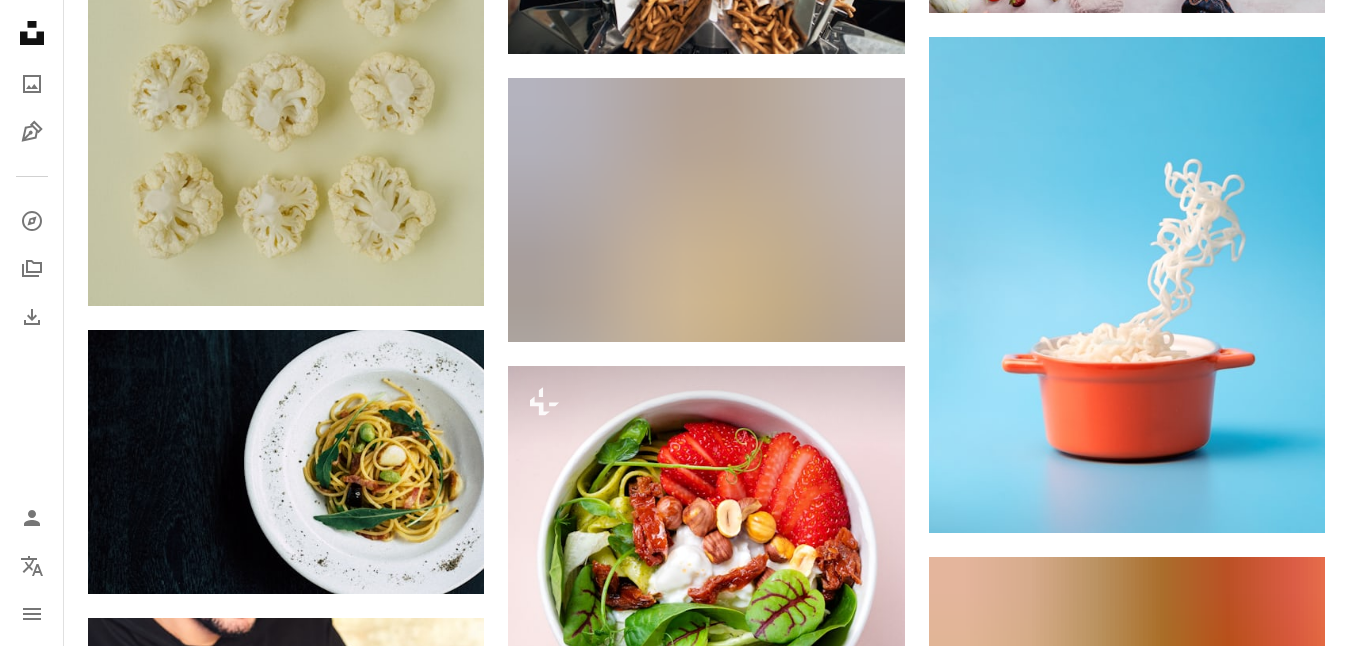 scroll, scrollTop: 28070, scrollLeft: 0, axis: vertical 